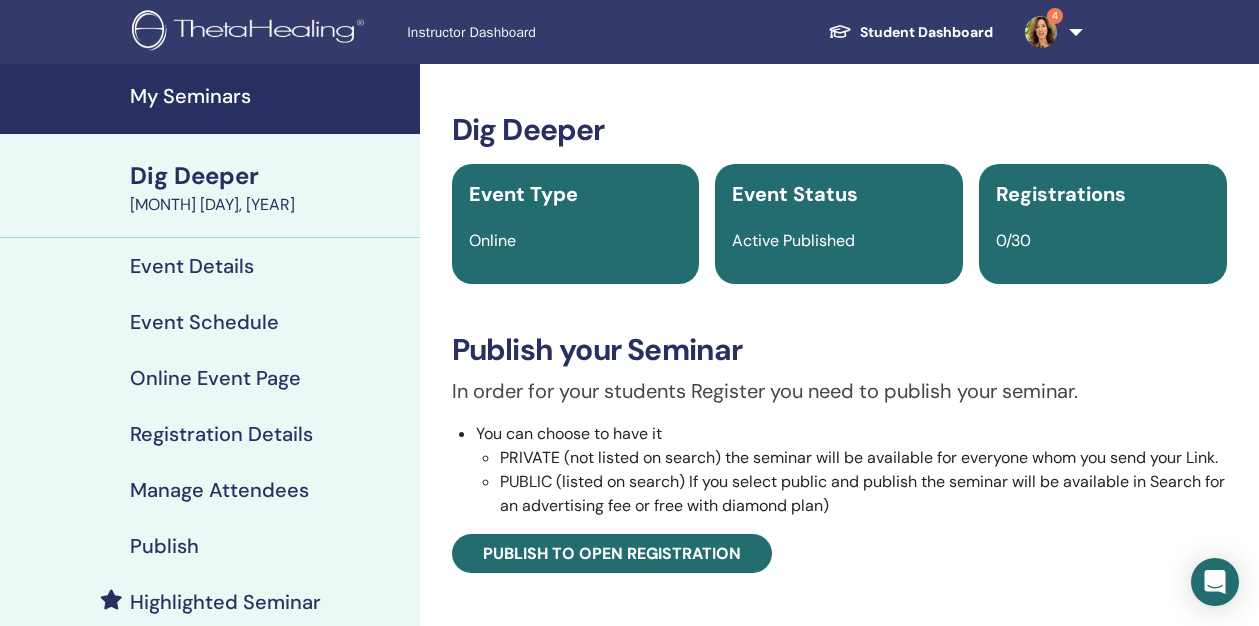 scroll, scrollTop: 0, scrollLeft: 0, axis: both 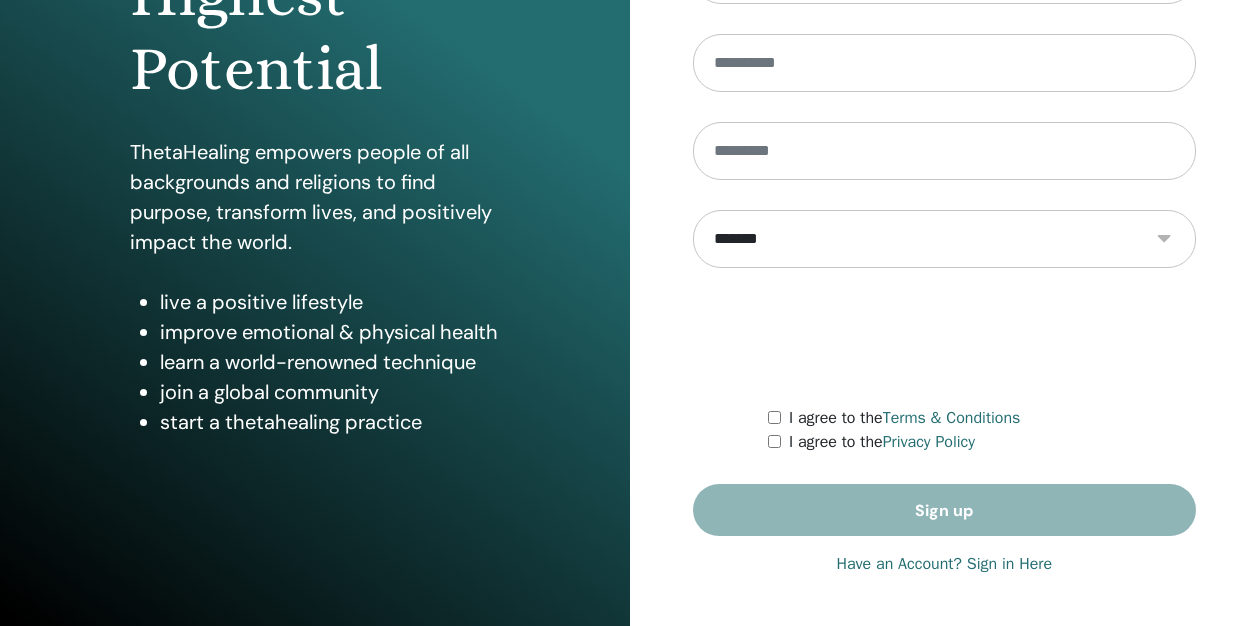 type on "**********" 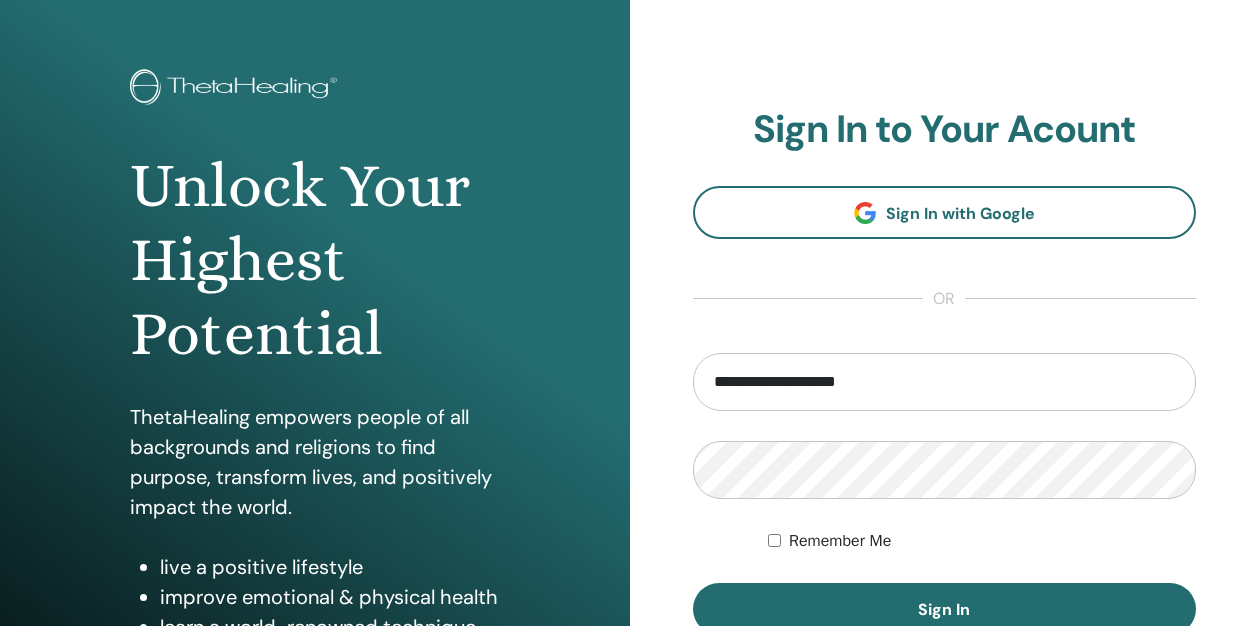 scroll, scrollTop: 86, scrollLeft: 0, axis: vertical 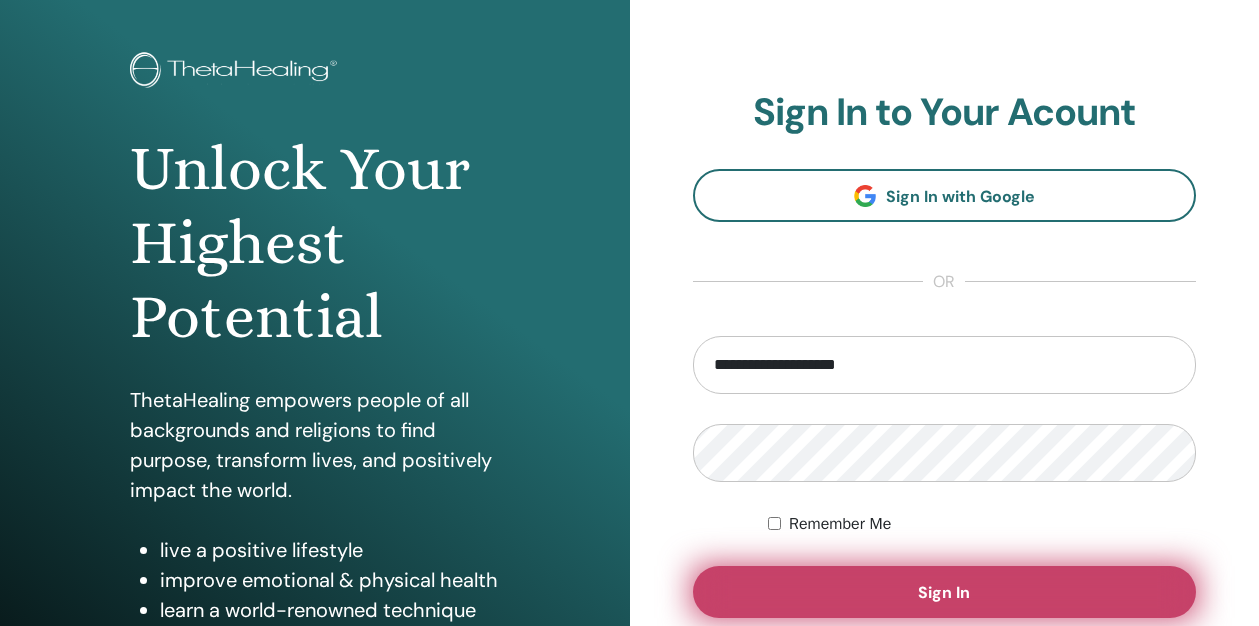click on "Sign In" at bounding box center (944, 592) 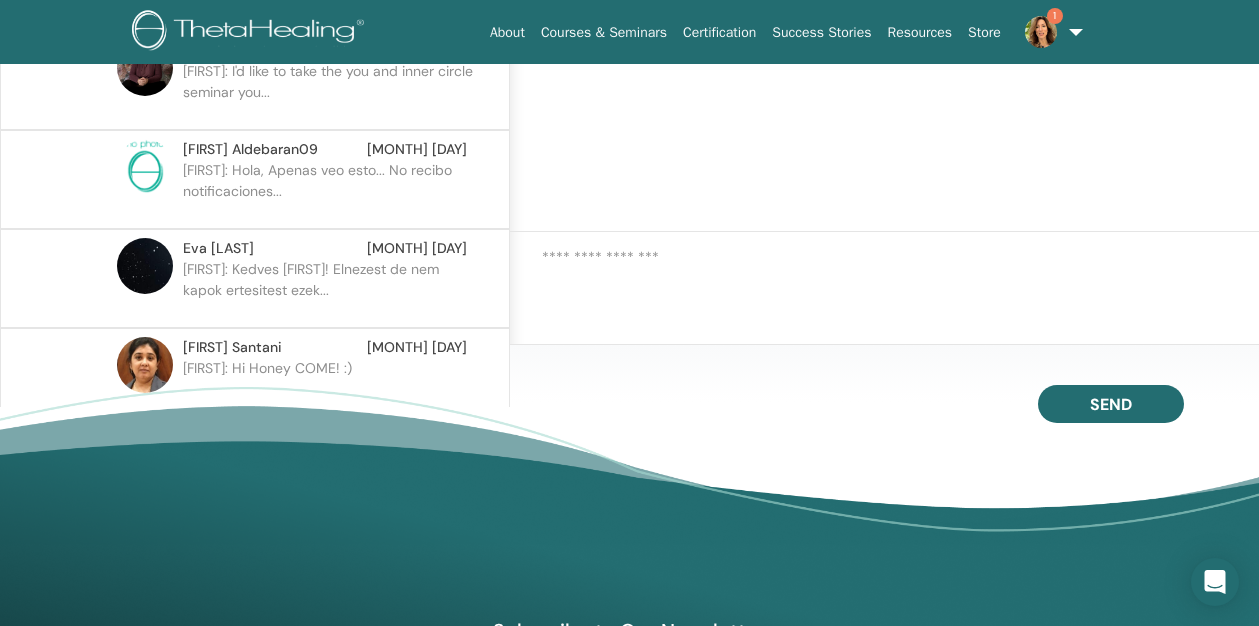 scroll, scrollTop: 0, scrollLeft: 0, axis: both 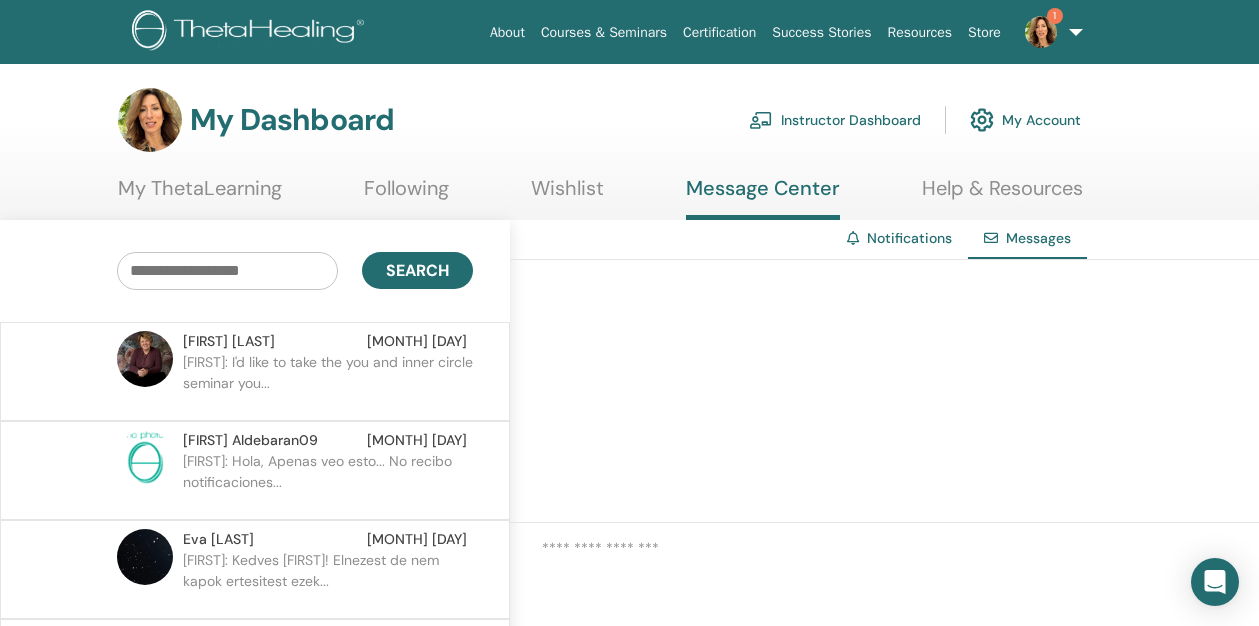 click on "Notifications" at bounding box center [909, 238] 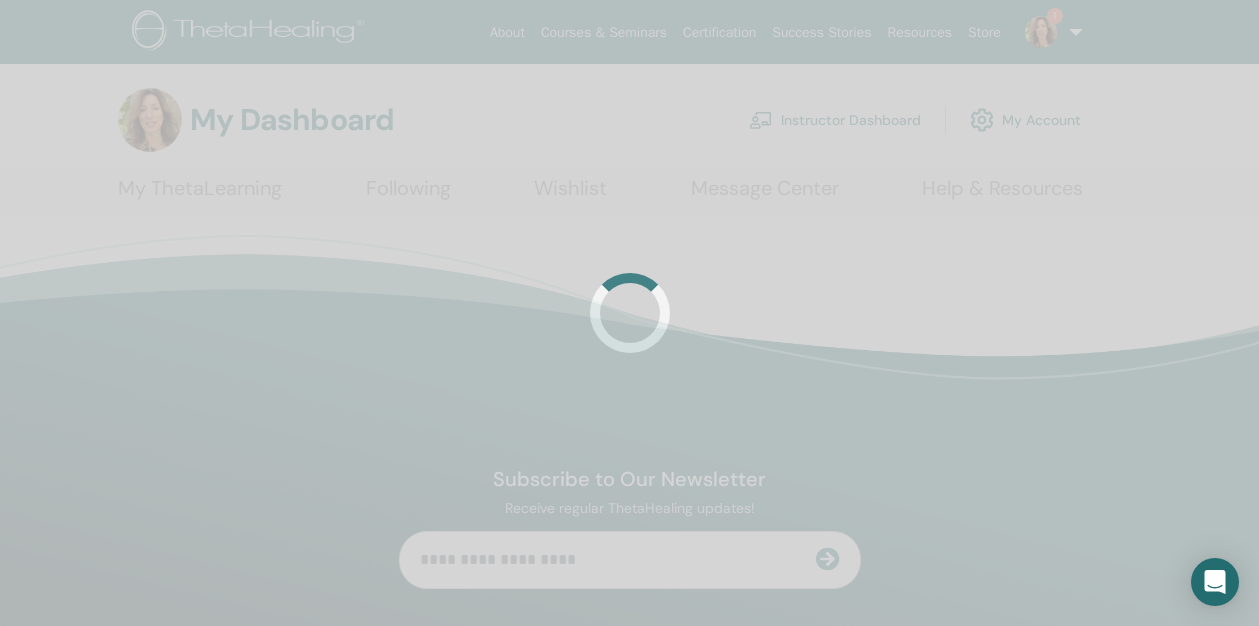 scroll, scrollTop: 0, scrollLeft: 0, axis: both 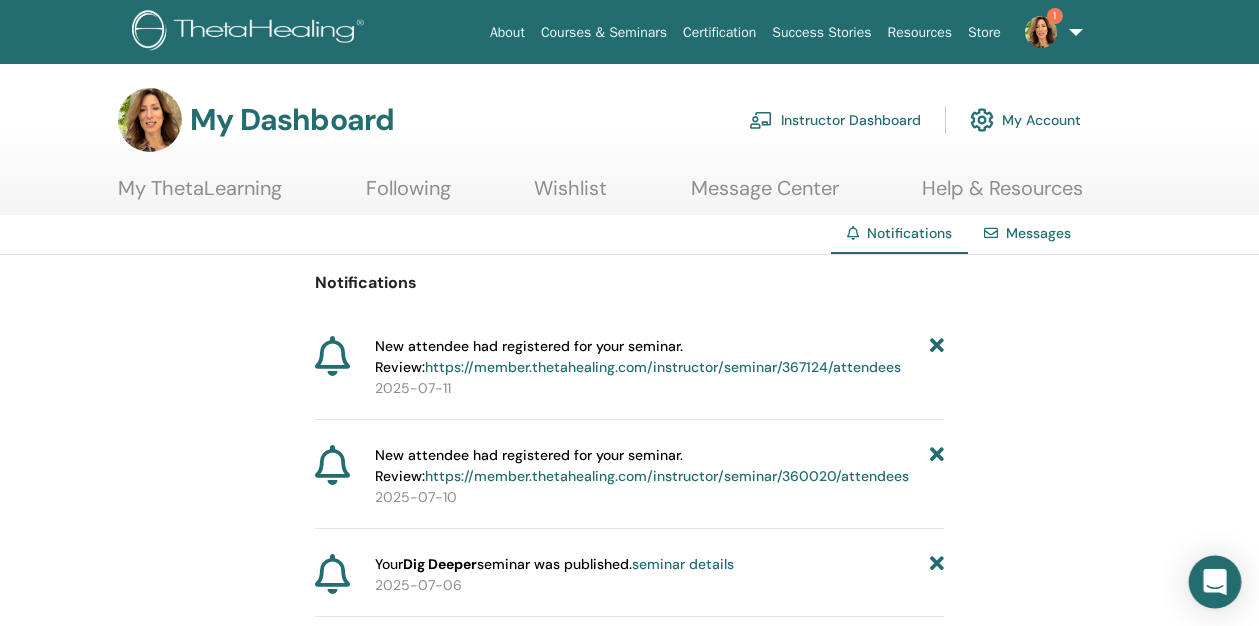 click 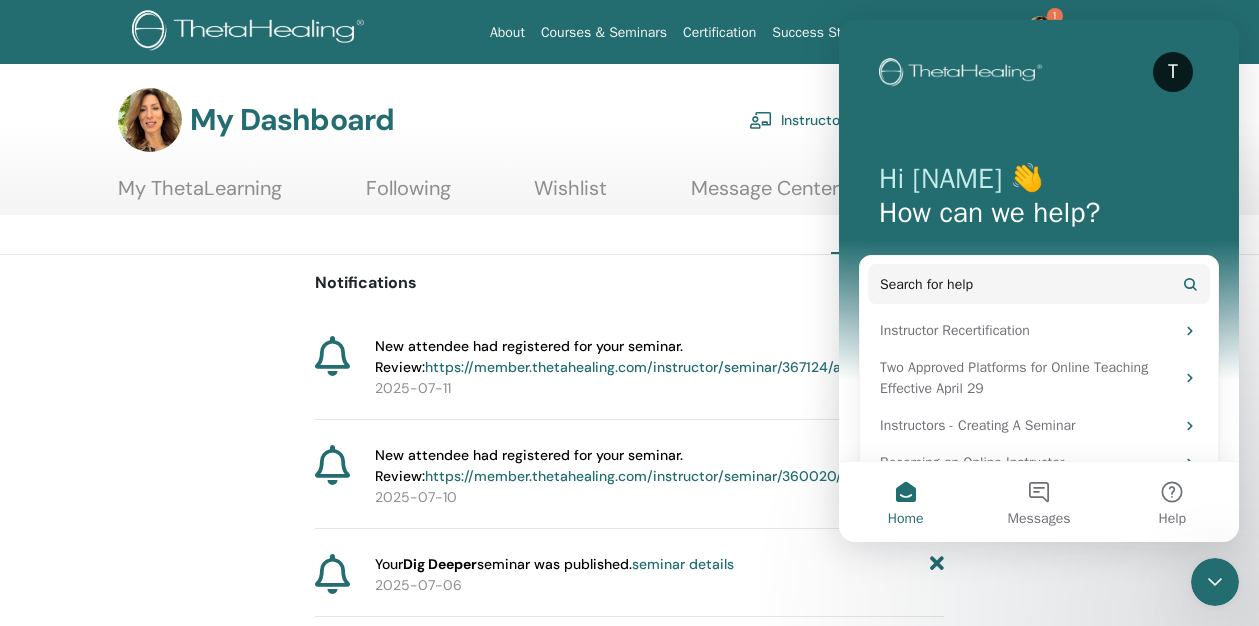 scroll, scrollTop: 0, scrollLeft: 0, axis: both 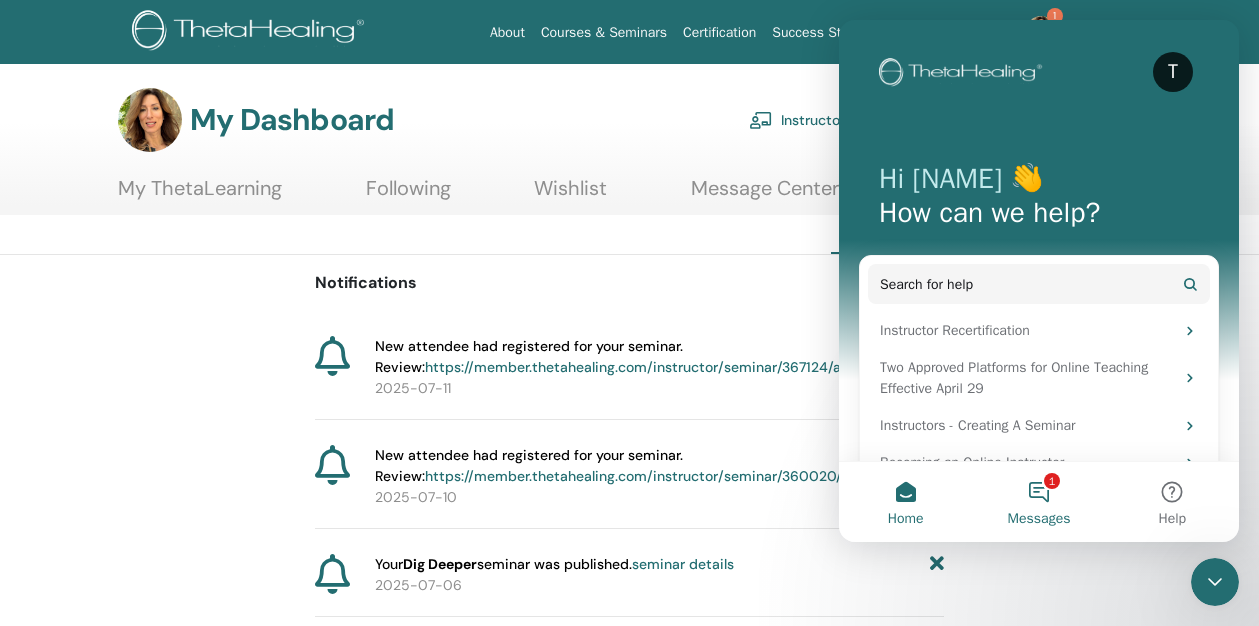 click on "1 Messages" at bounding box center [1038, 502] 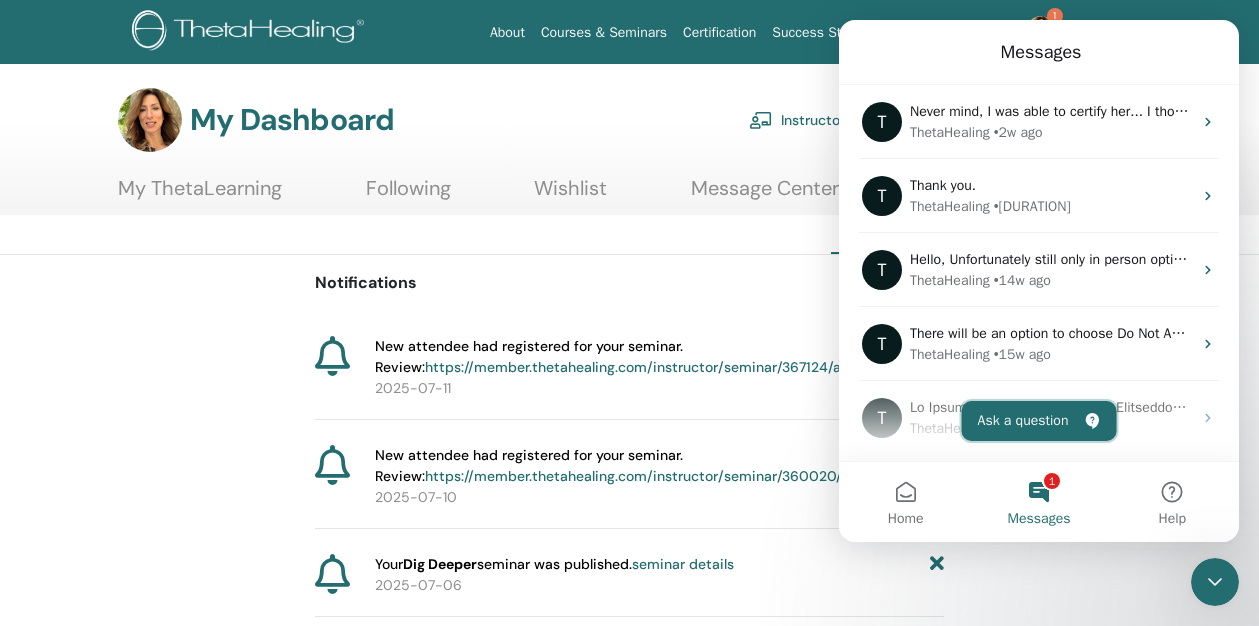 click on "Ask a question" at bounding box center (1039, 421) 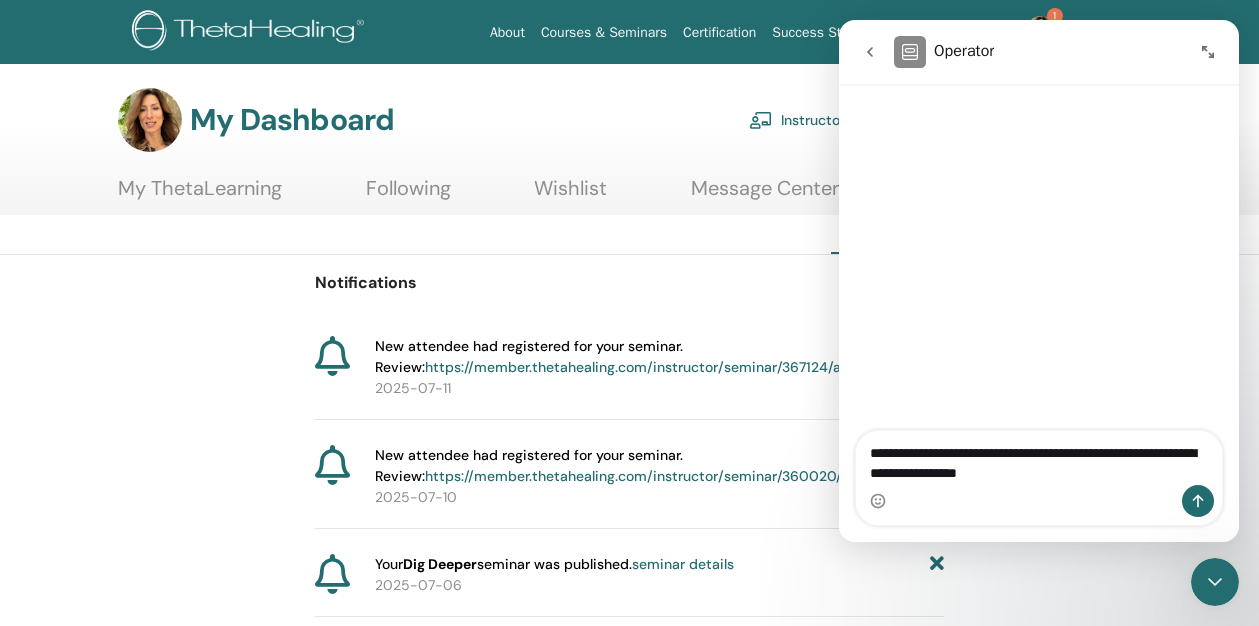 click on "**********" at bounding box center [1039, 458] 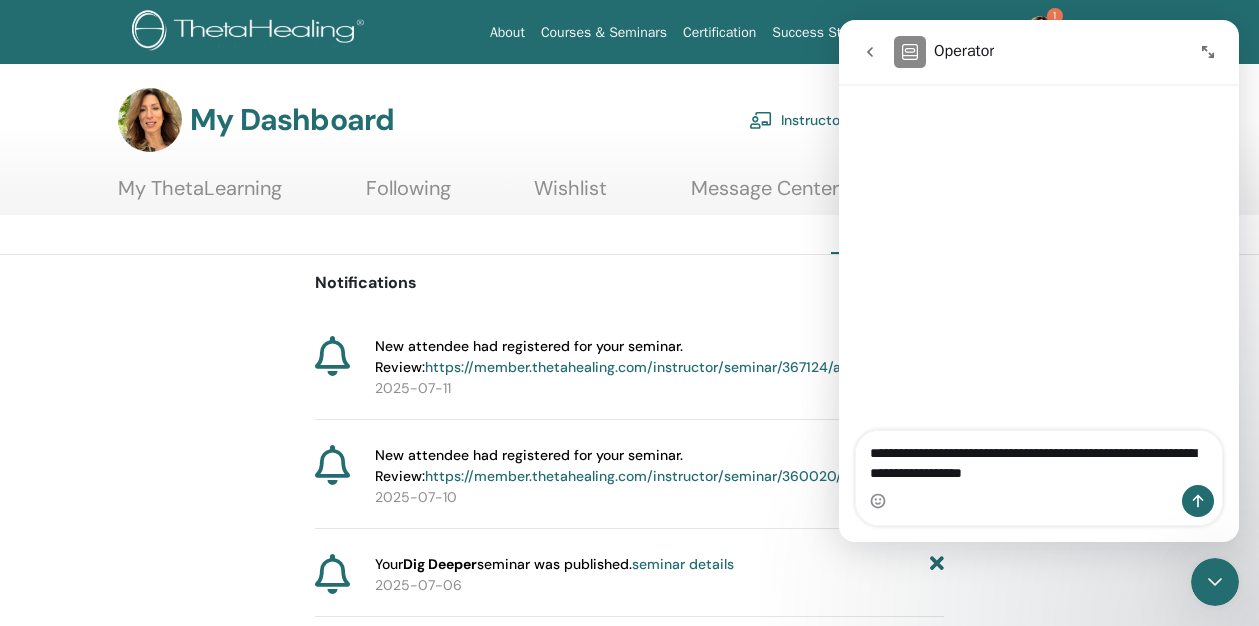 click on "**********" at bounding box center [1039, 458] 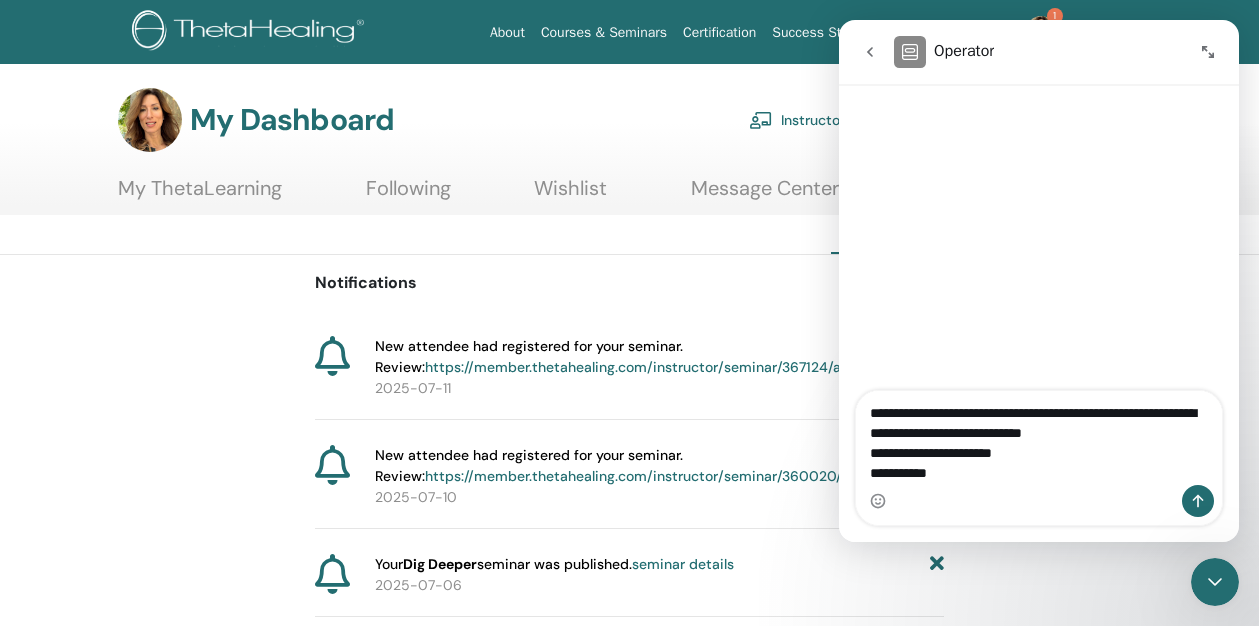 type on "**********" 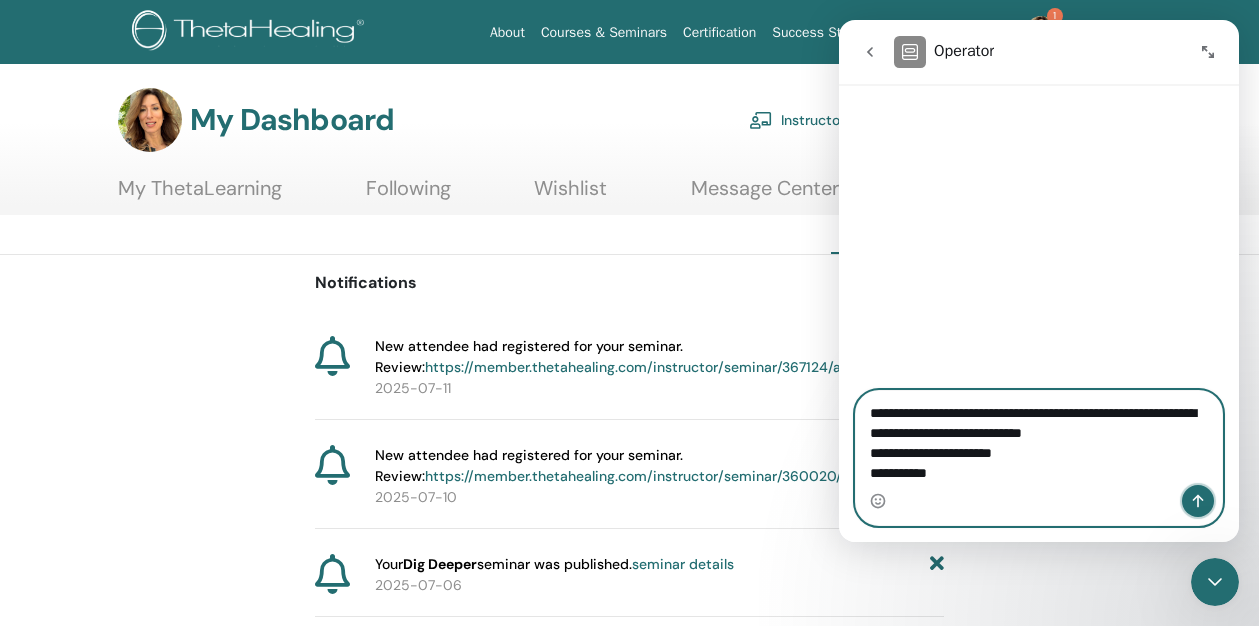 click at bounding box center [1198, 501] 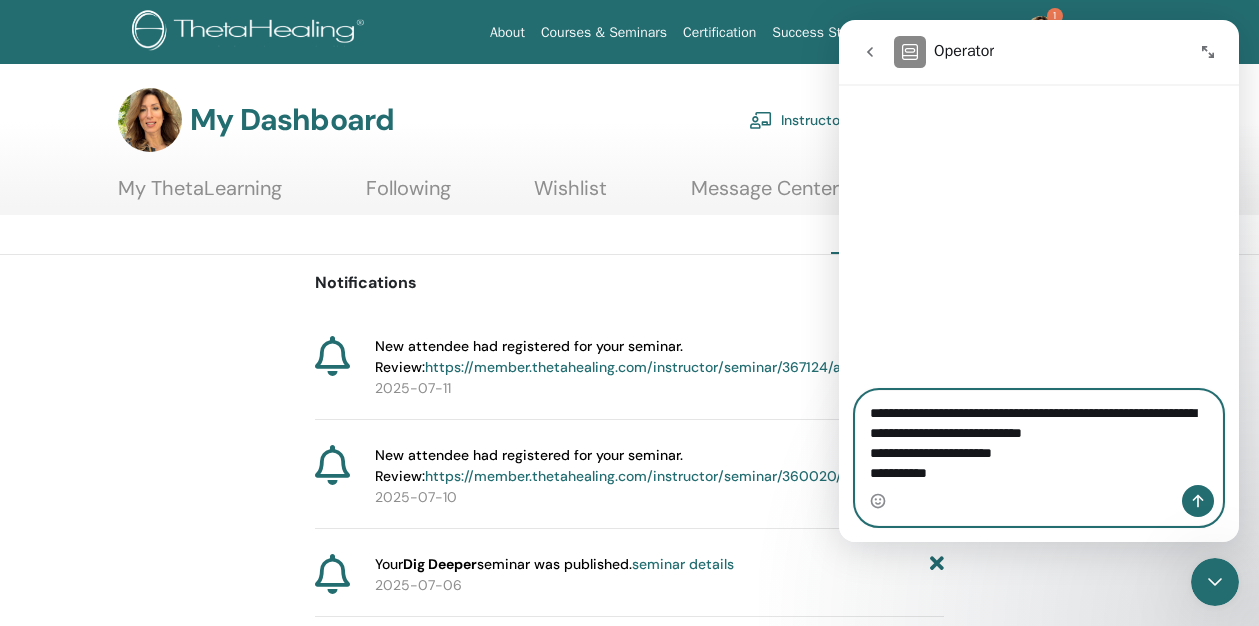 type 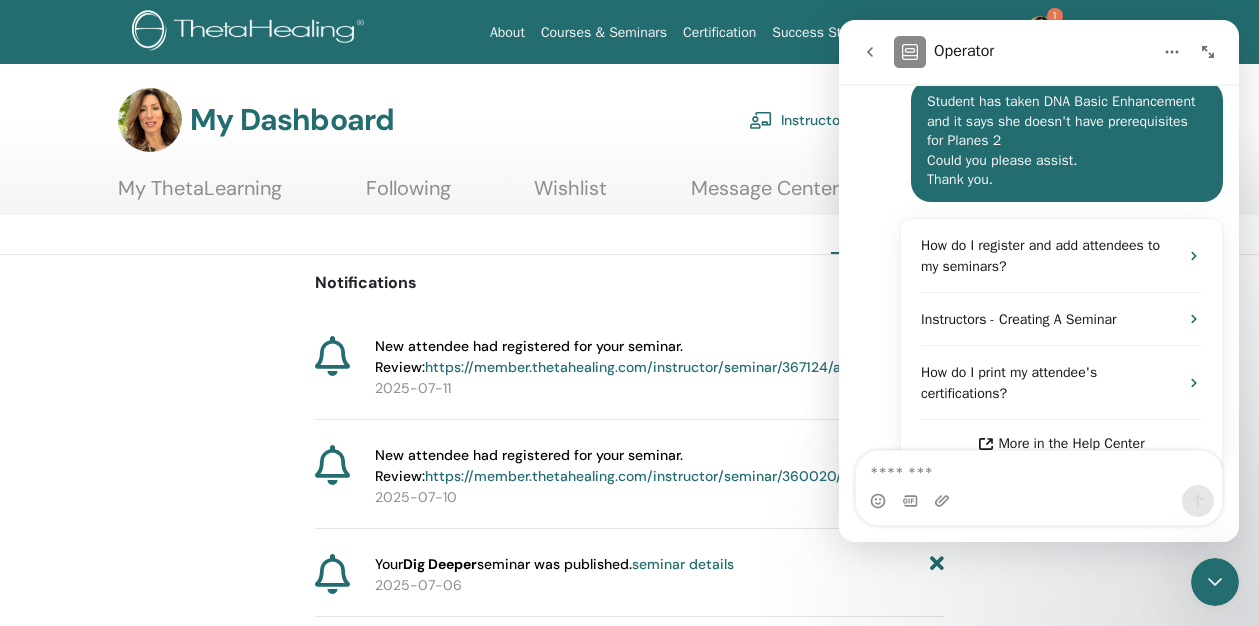 scroll, scrollTop: 521, scrollLeft: 0, axis: vertical 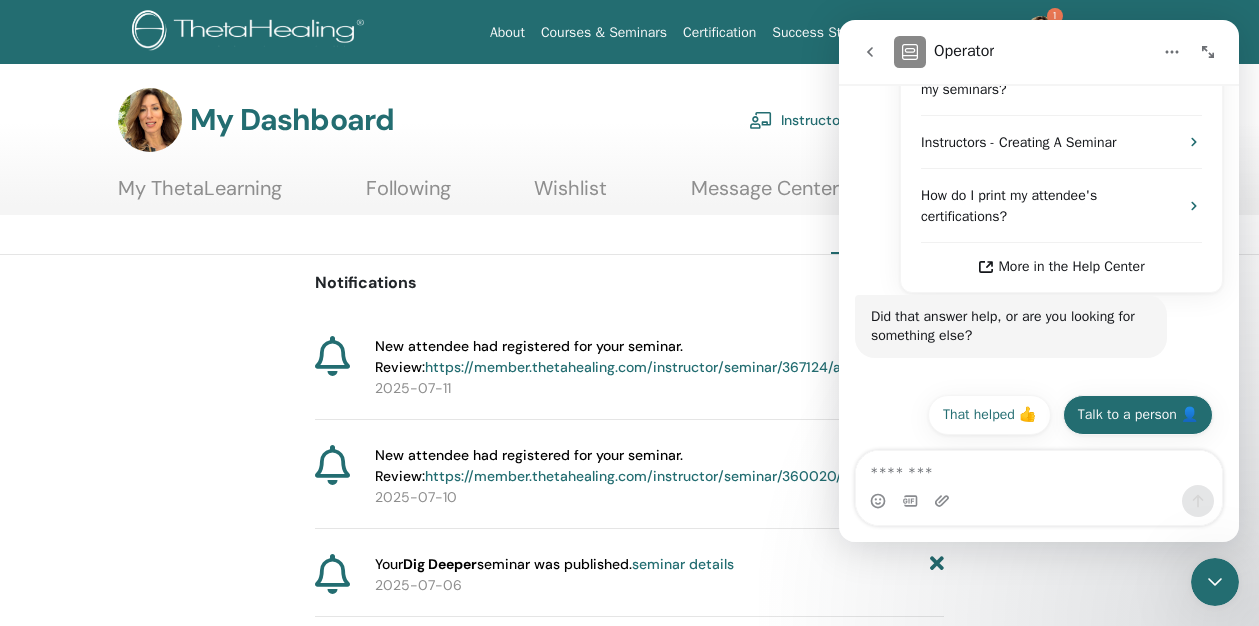 click on "Talk to a person 👤" at bounding box center [1138, 415] 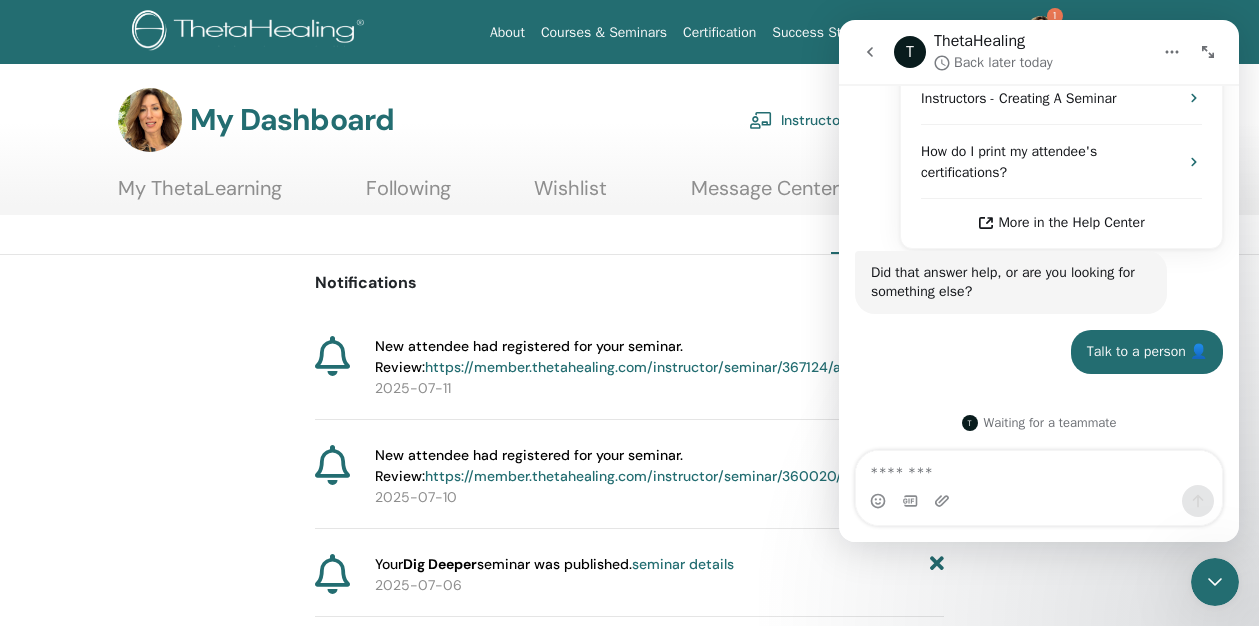 scroll, scrollTop: 664, scrollLeft: 0, axis: vertical 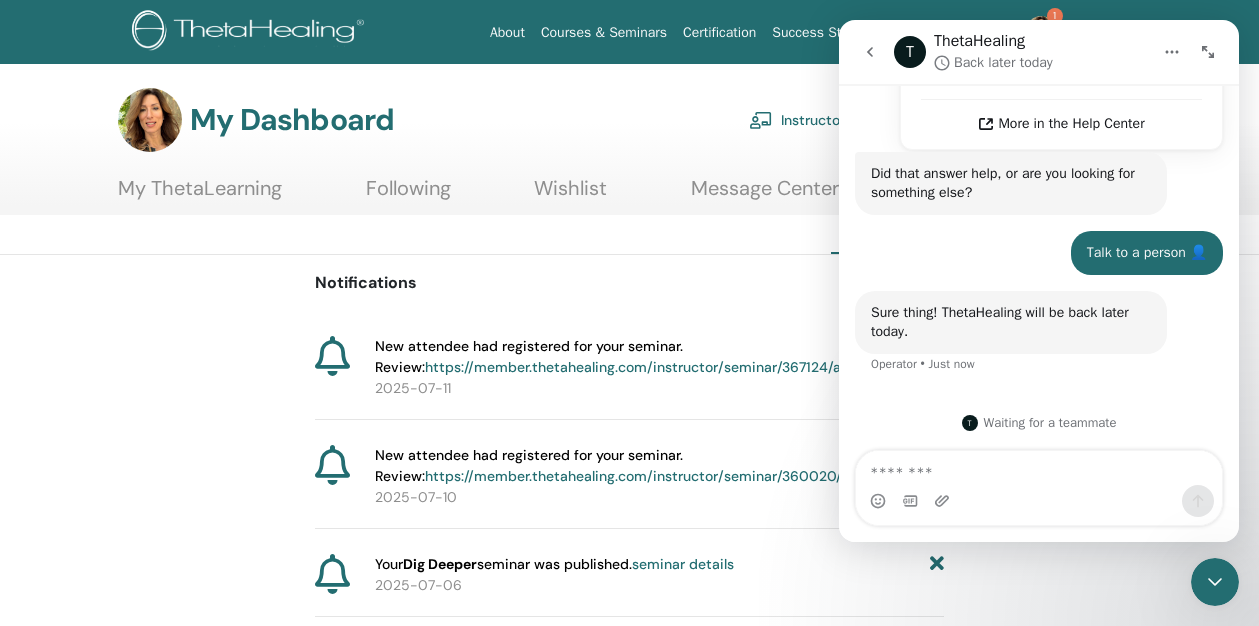 click 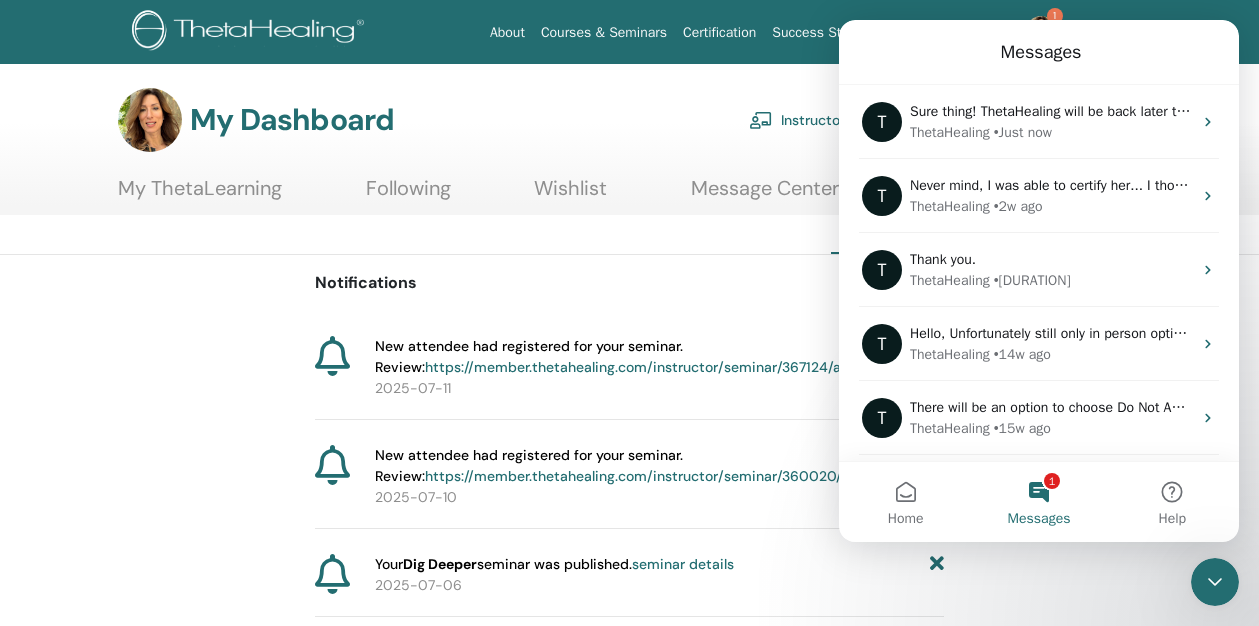 scroll, scrollTop: 0, scrollLeft: 0, axis: both 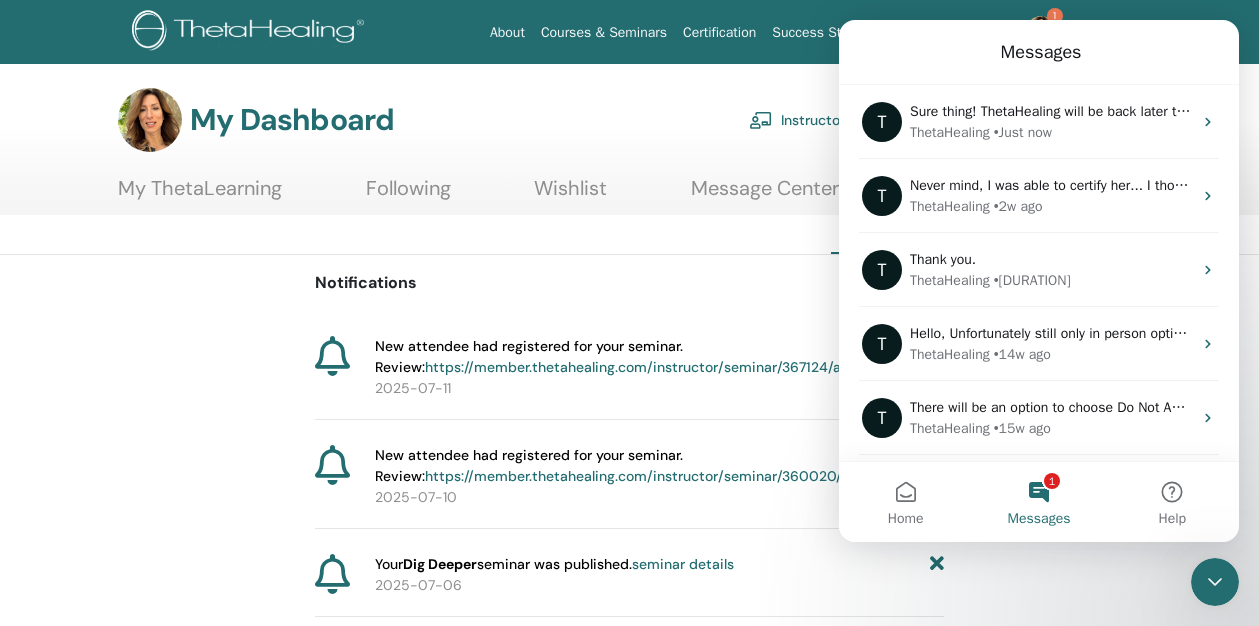 click 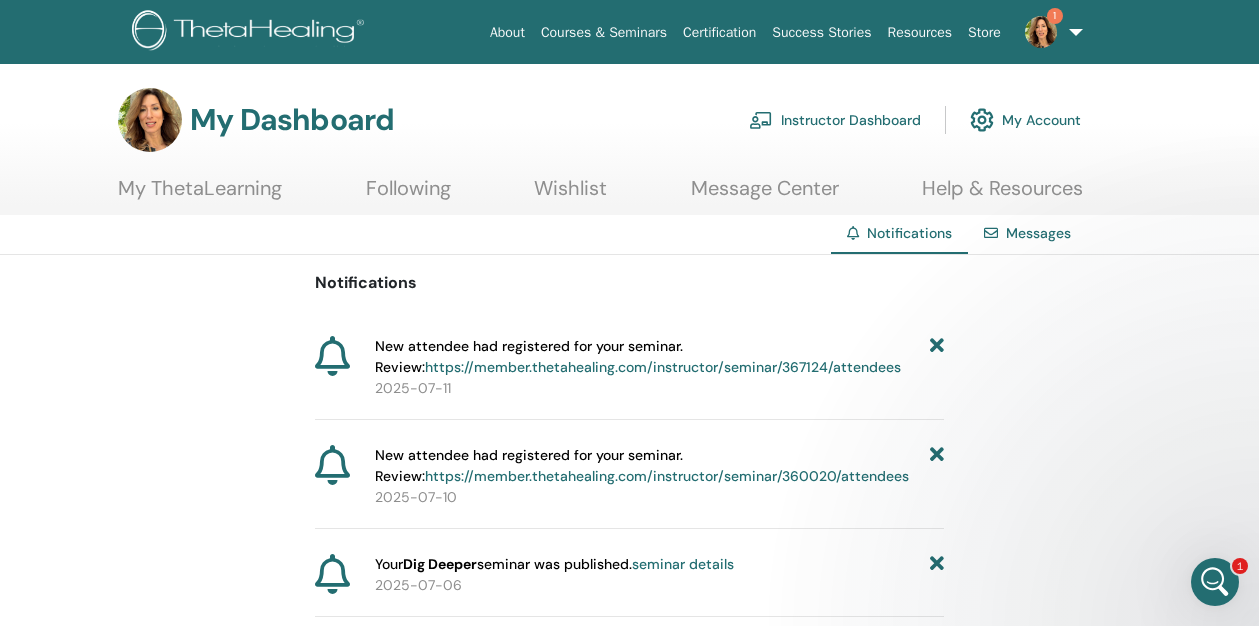 scroll, scrollTop: 0, scrollLeft: 0, axis: both 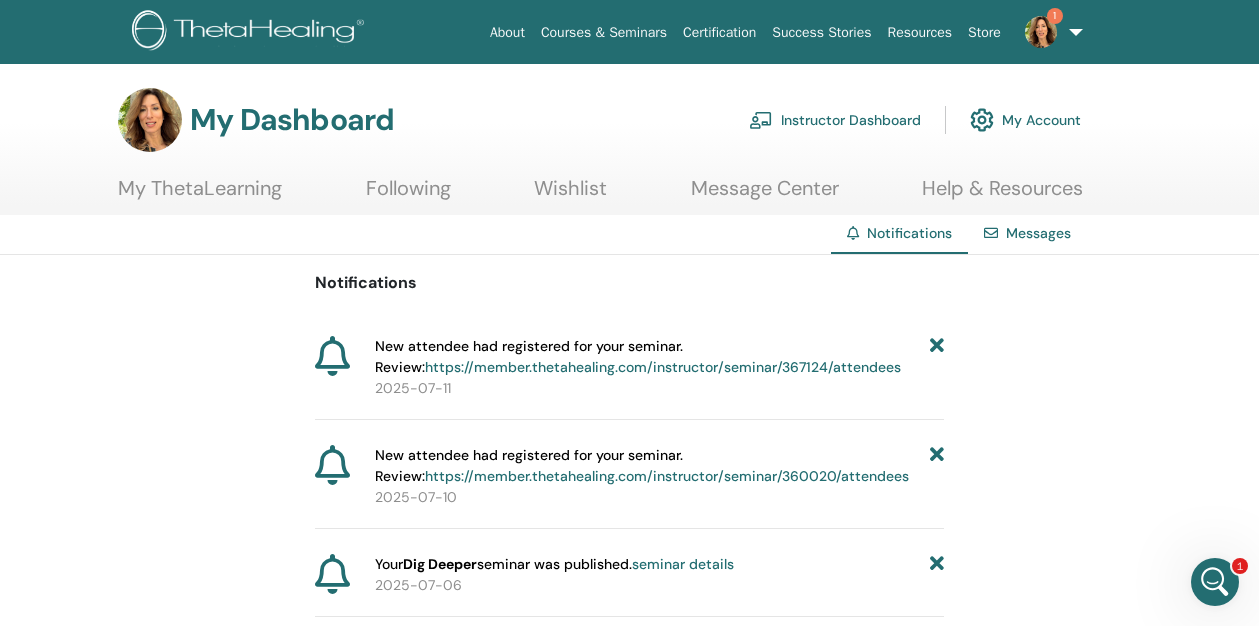 click on "Instructor Dashboard" at bounding box center [835, 120] 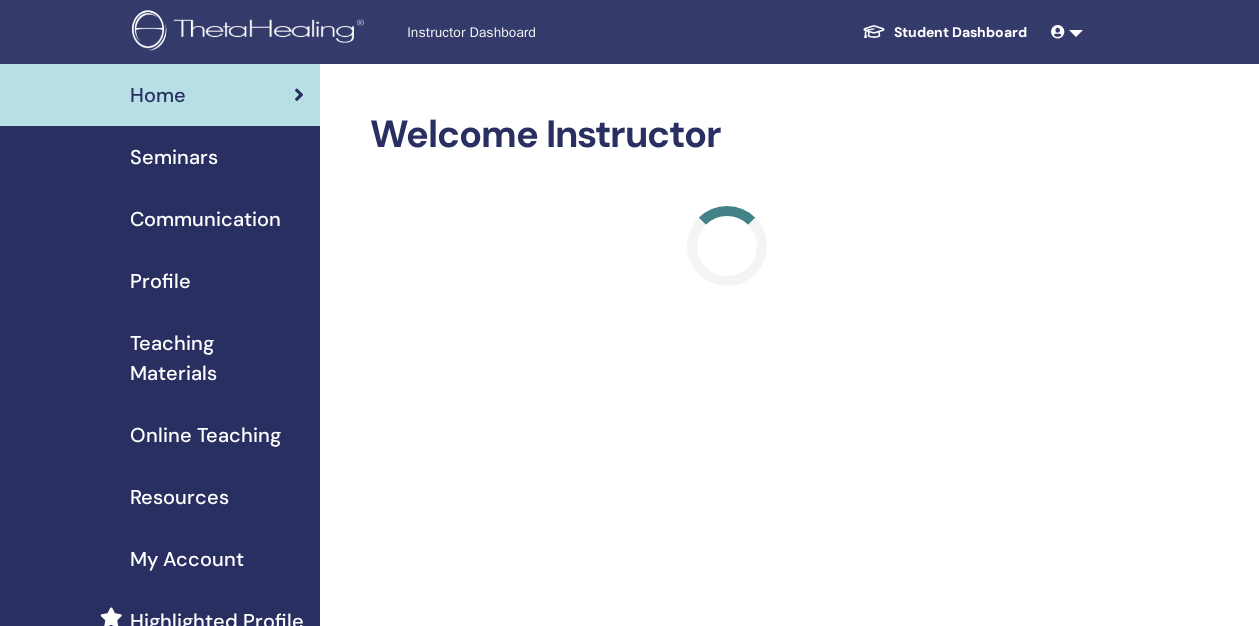 scroll, scrollTop: 0, scrollLeft: 0, axis: both 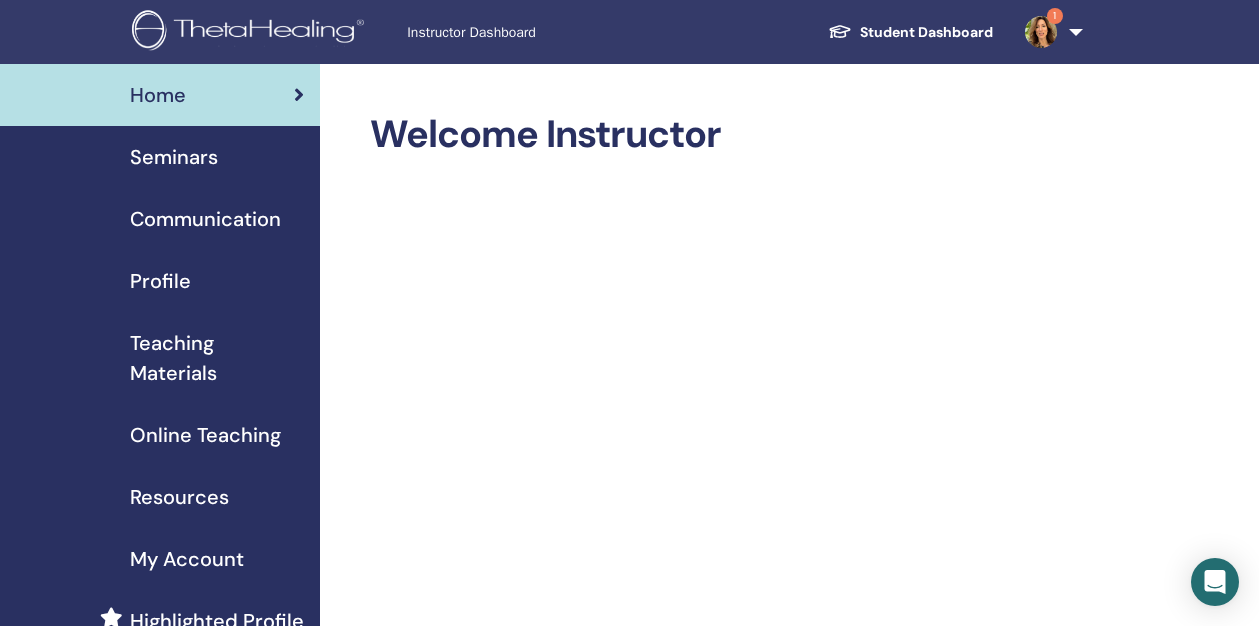 click on "Seminars" at bounding box center (174, 157) 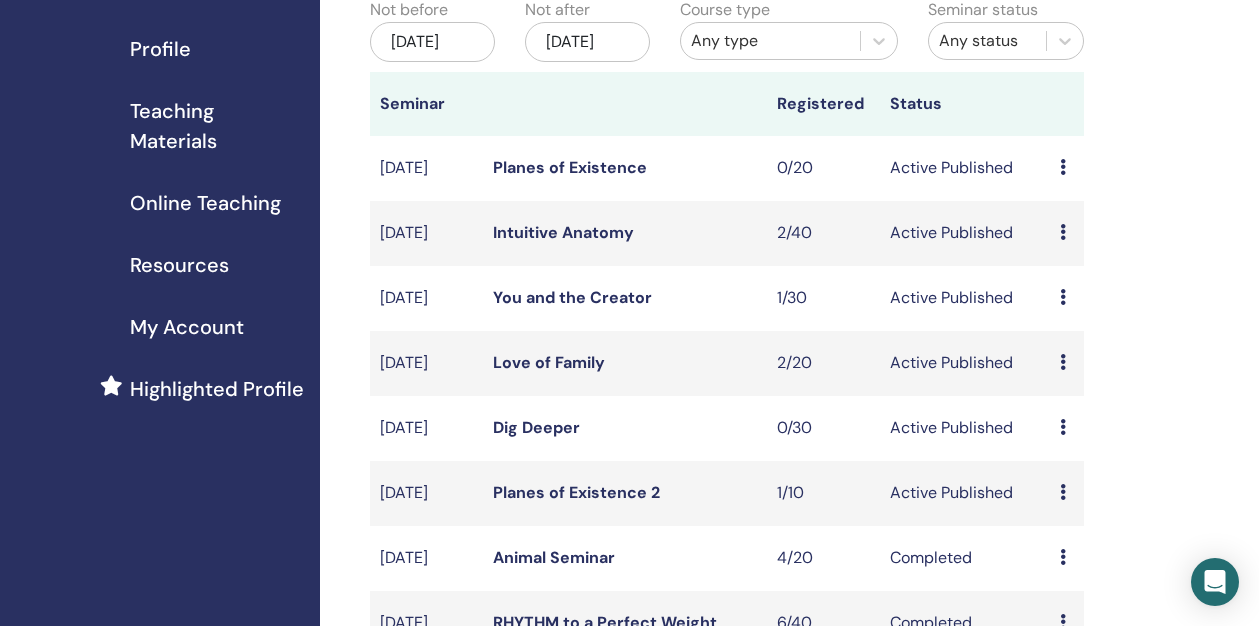 scroll, scrollTop: 287, scrollLeft: 0, axis: vertical 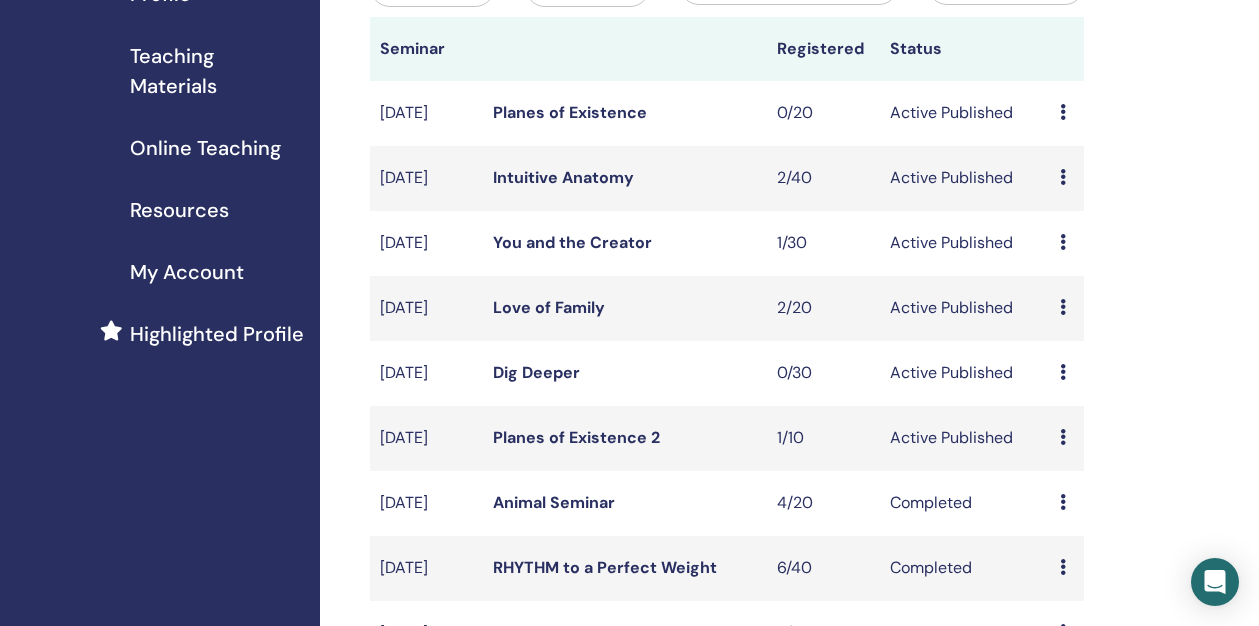 click on "Planes of Existence 2" at bounding box center [576, 437] 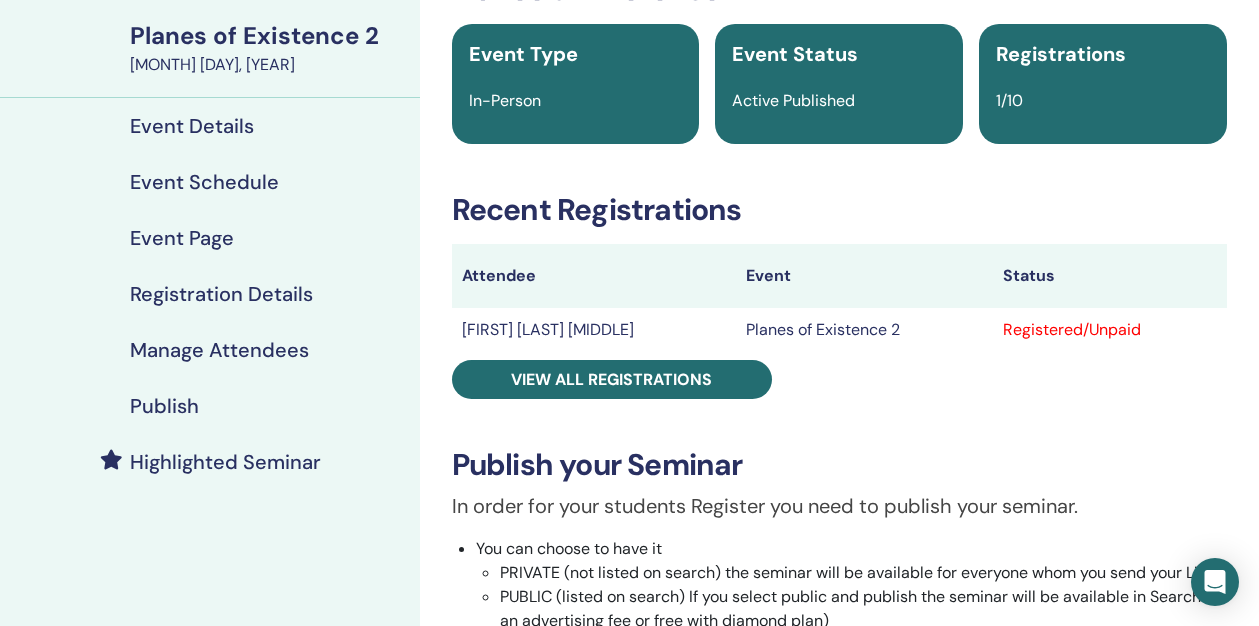 scroll, scrollTop: 172, scrollLeft: 0, axis: vertical 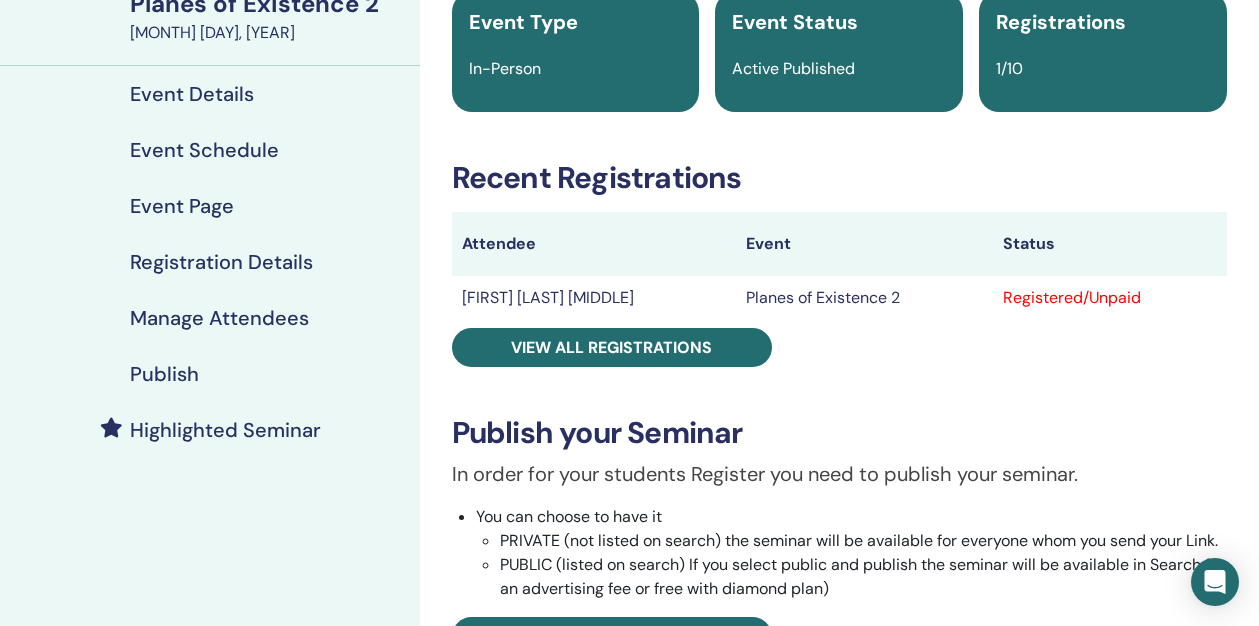click on "Manage Attendees" at bounding box center (210, 318) 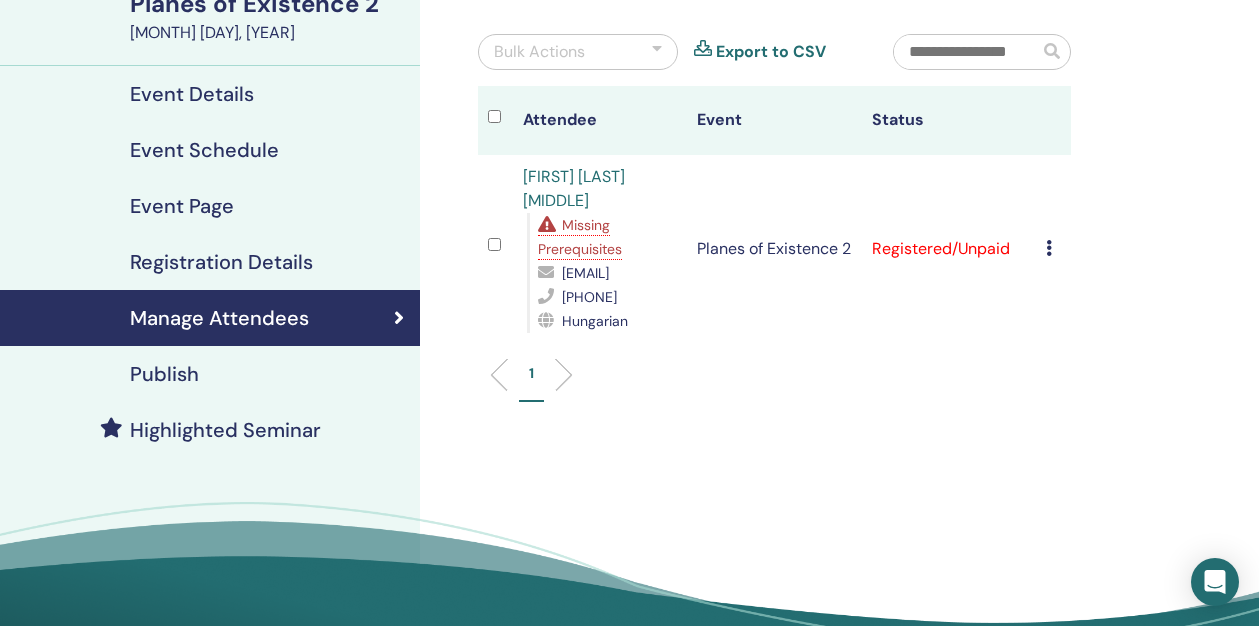 drag, startPoint x: 665, startPoint y: 274, endPoint x: 531, endPoint y: 271, distance: 134.03358 